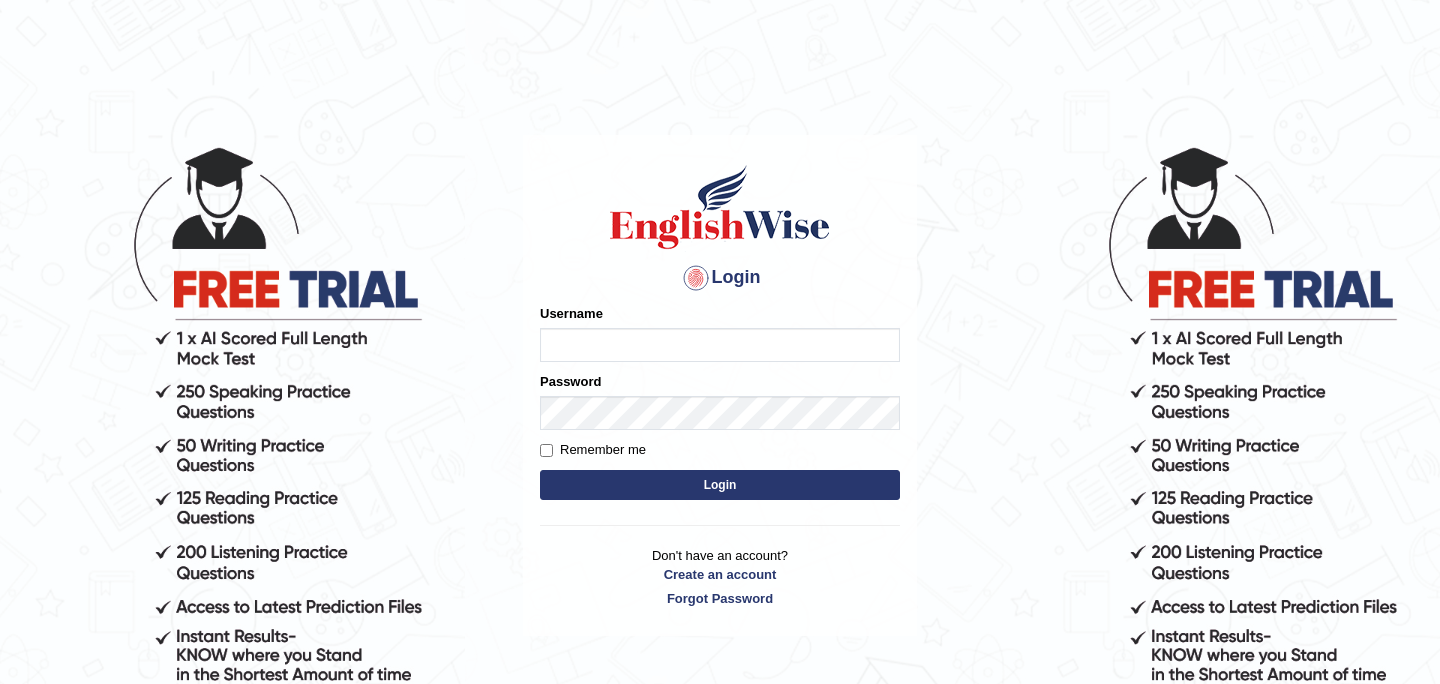 scroll, scrollTop: 0, scrollLeft: 0, axis: both 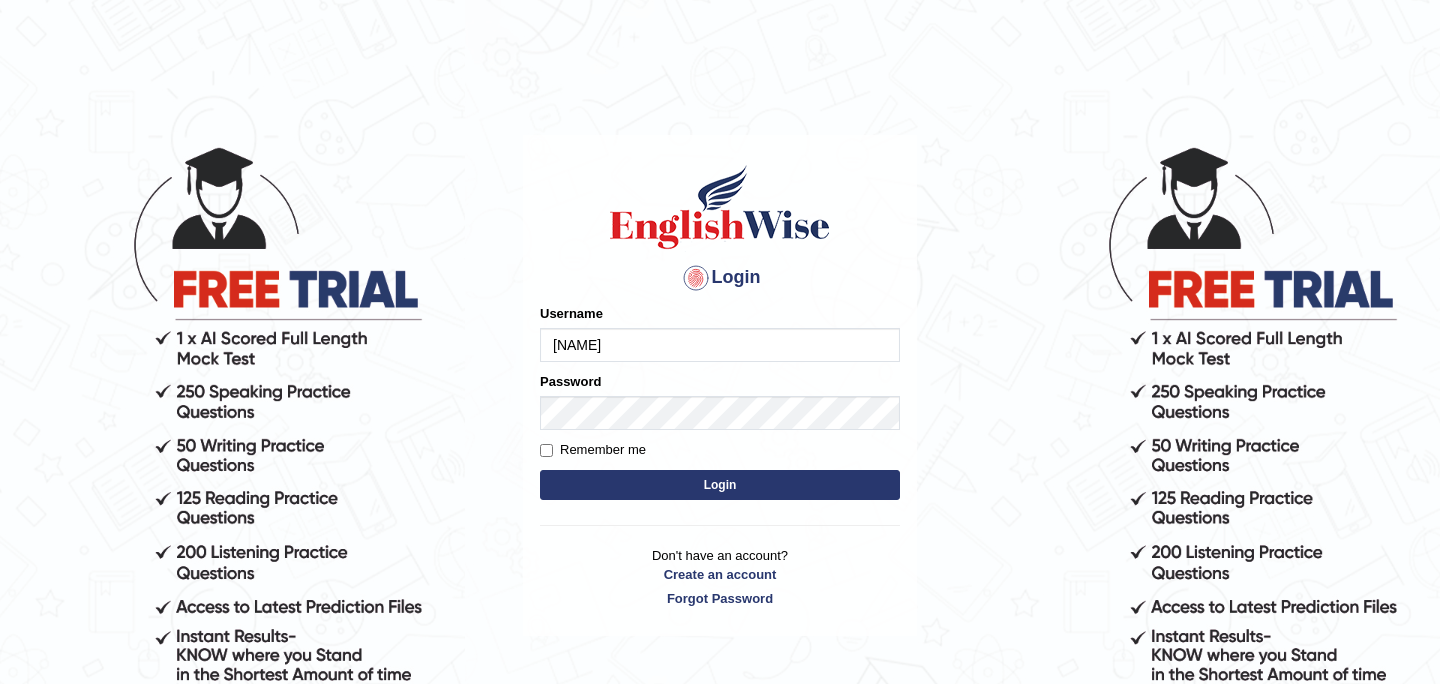 type on "souvikdasmahapatra" 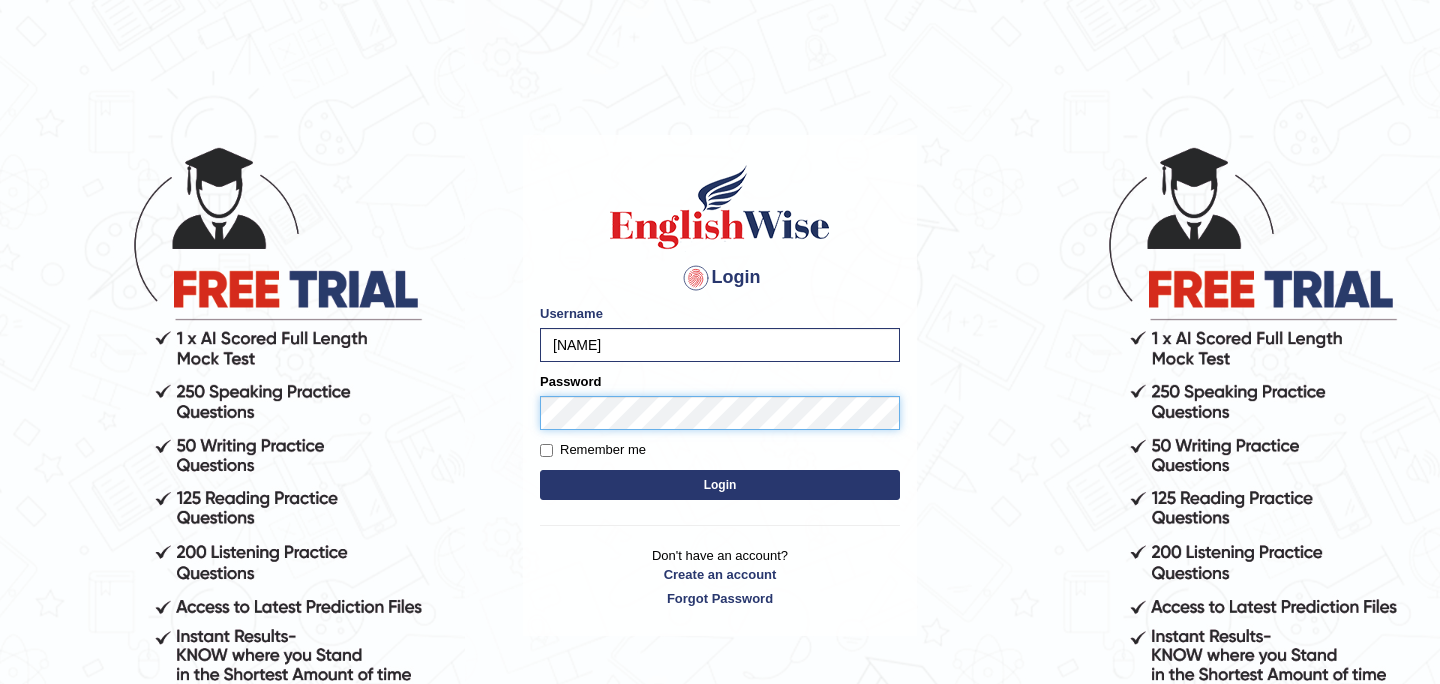 click on "Login" at bounding box center (720, 485) 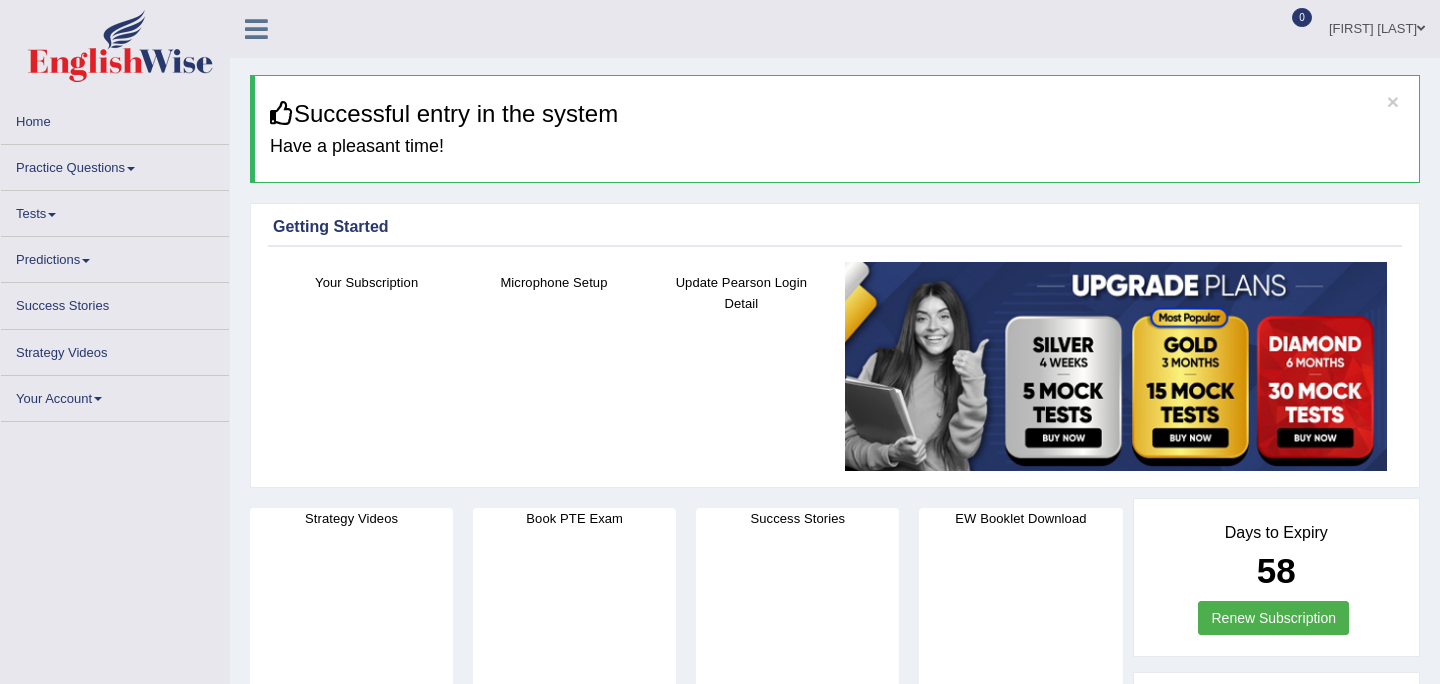 scroll, scrollTop: 0, scrollLeft: 0, axis: both 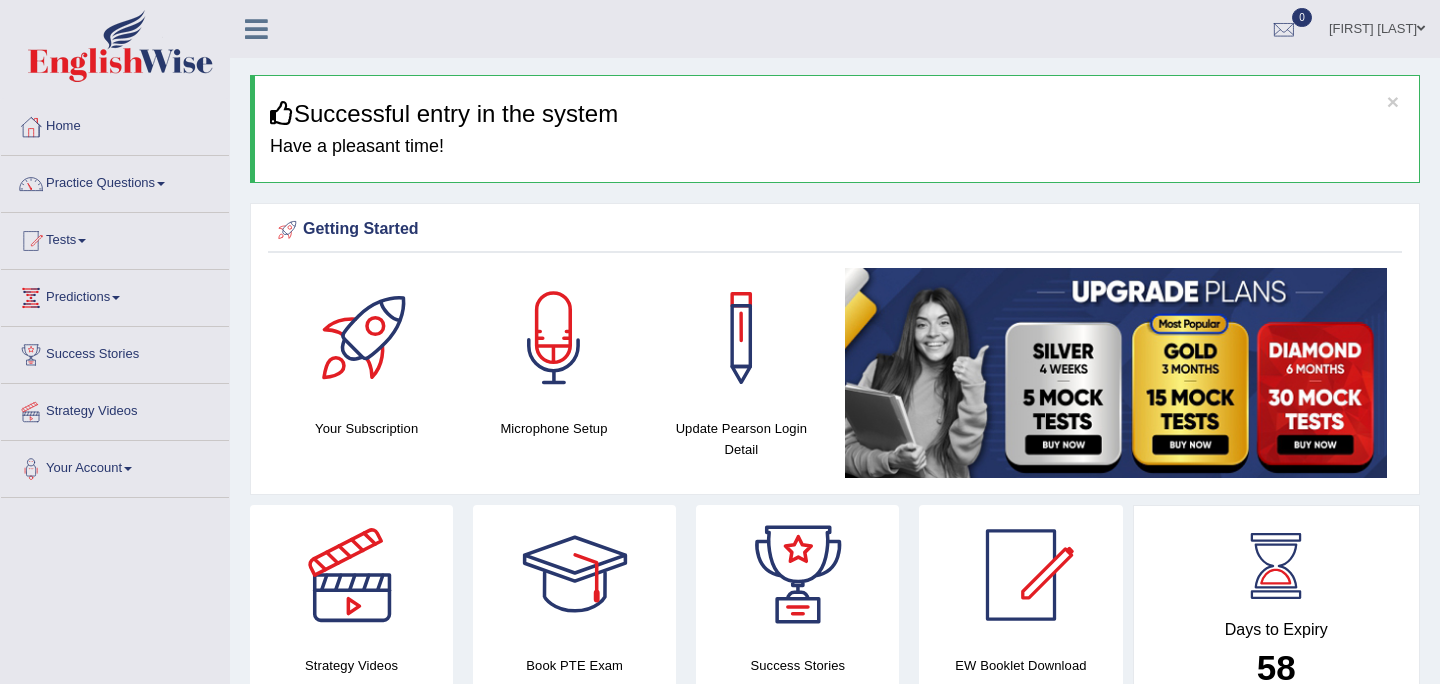 click on "Home" at bounding box center [115, 124] 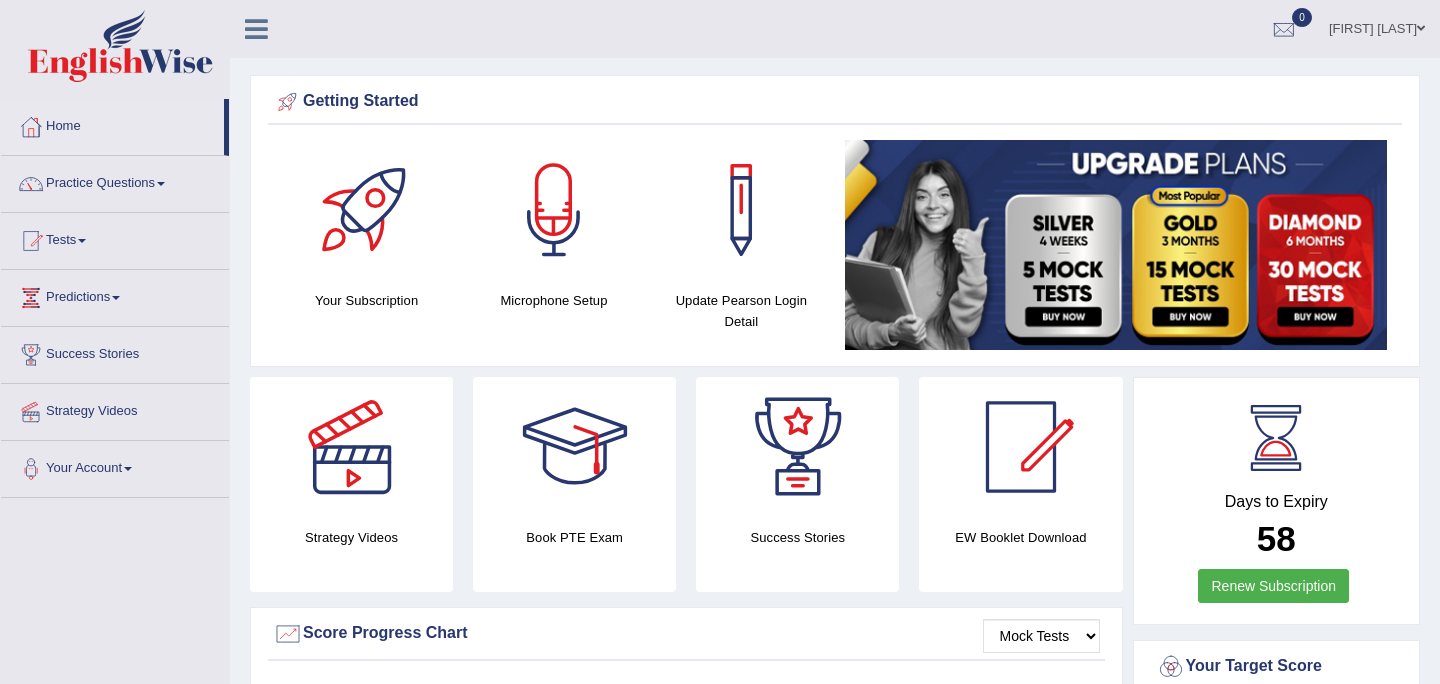 scroll, scrollTop: 0, scrollLeft: 0, axis: both 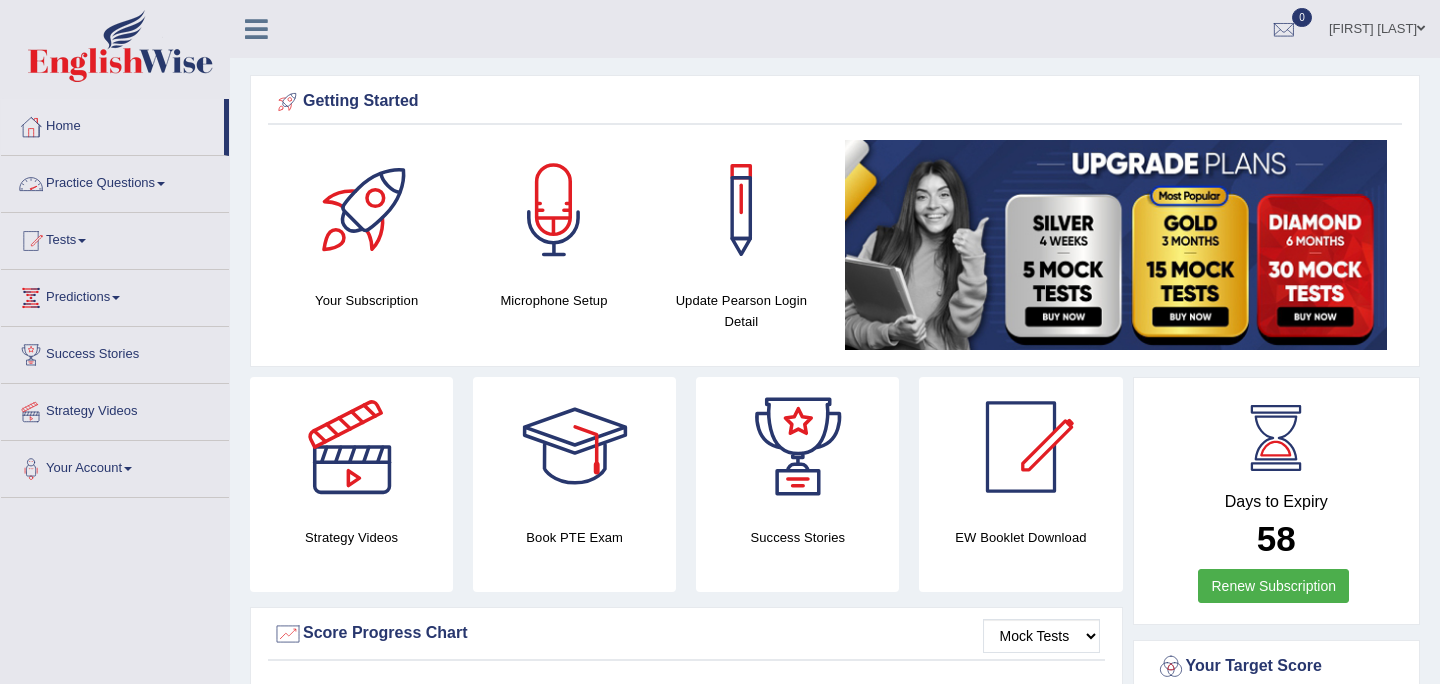click on "Practice Questions" at bounding box center [115, 181] 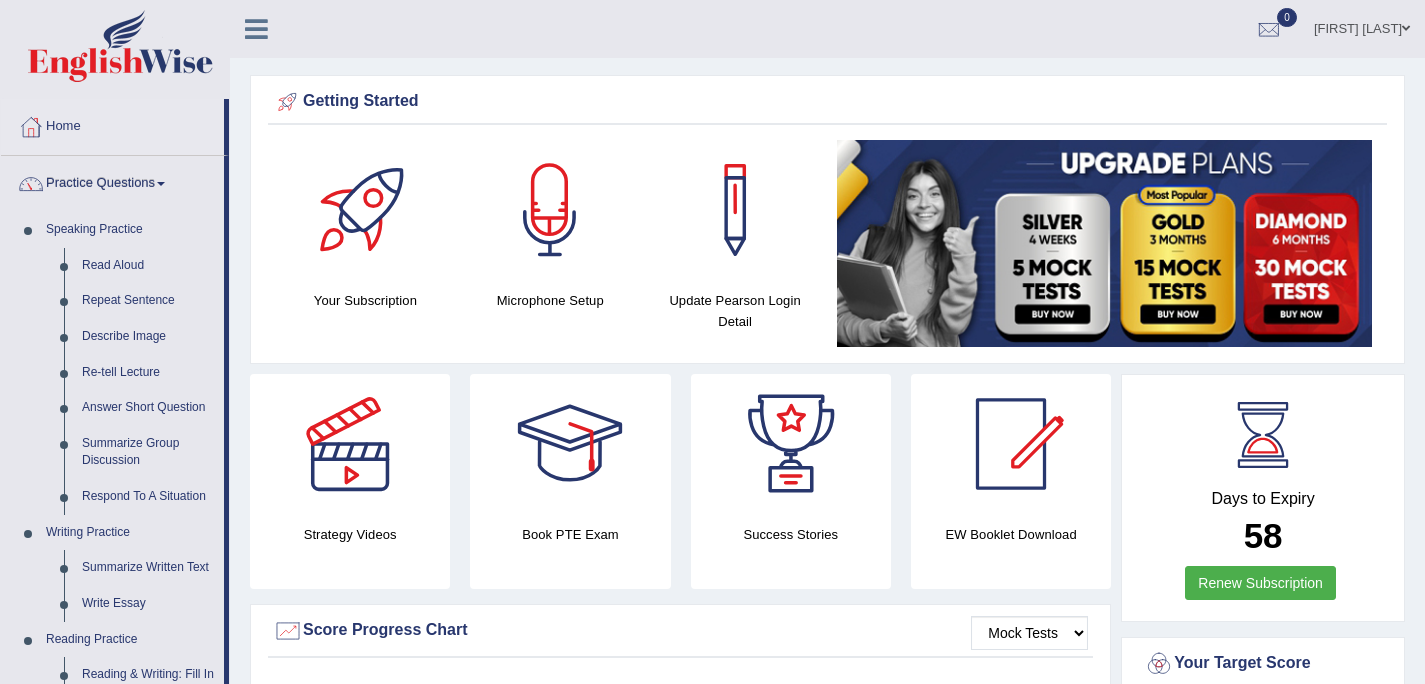 click at bounding box center [256, 29] 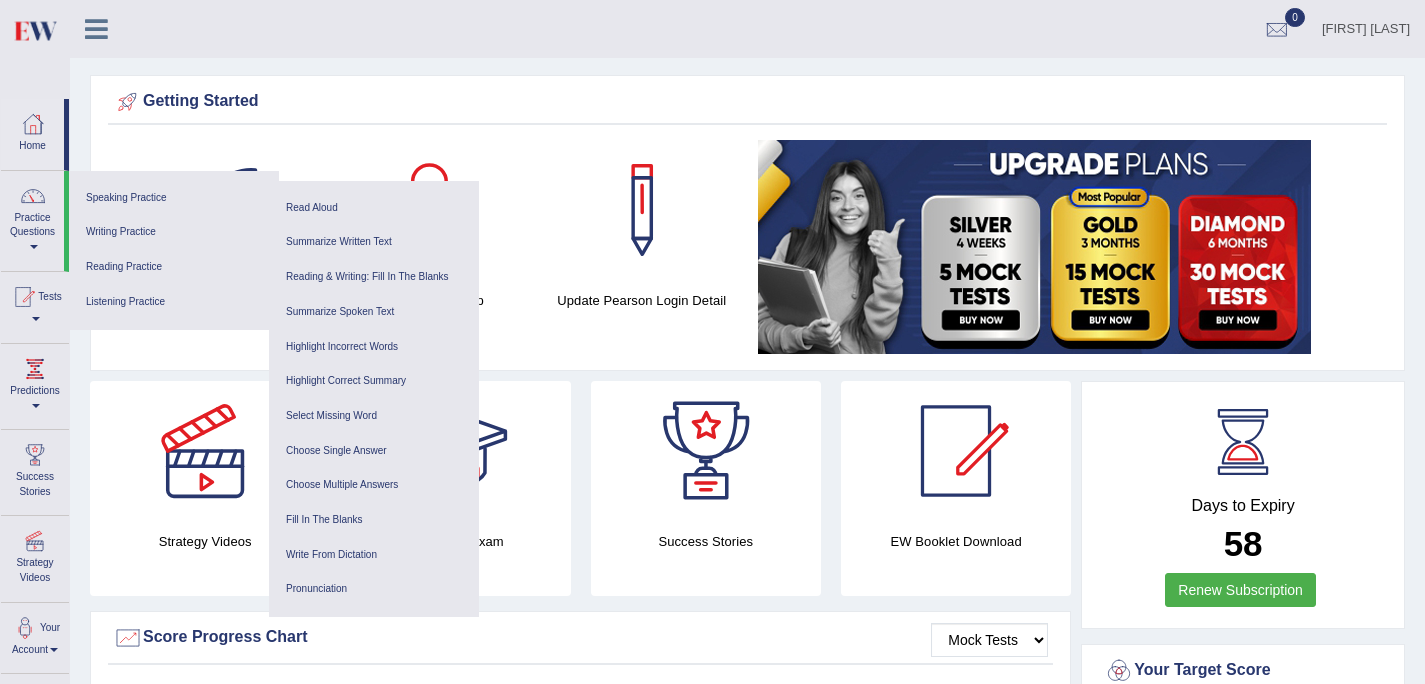 click at bounding box center [96, 29] 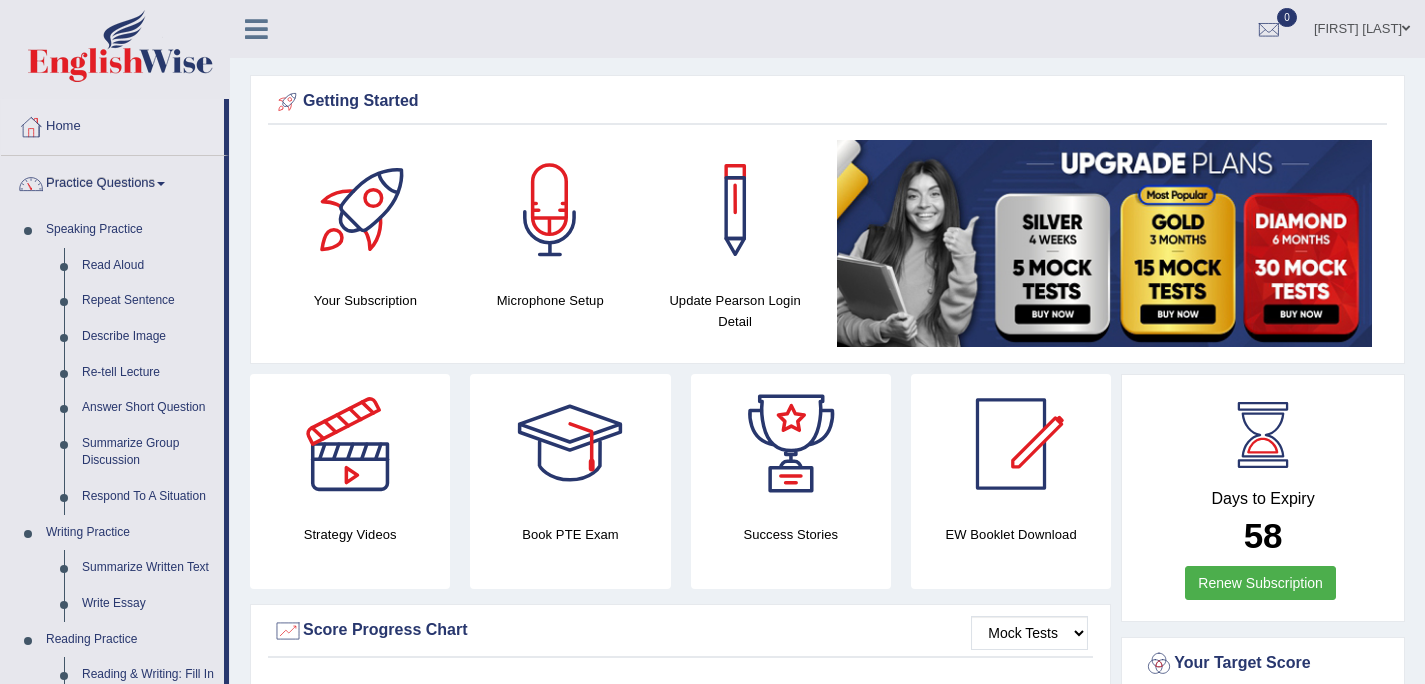 click at bounding box center (120, 46) 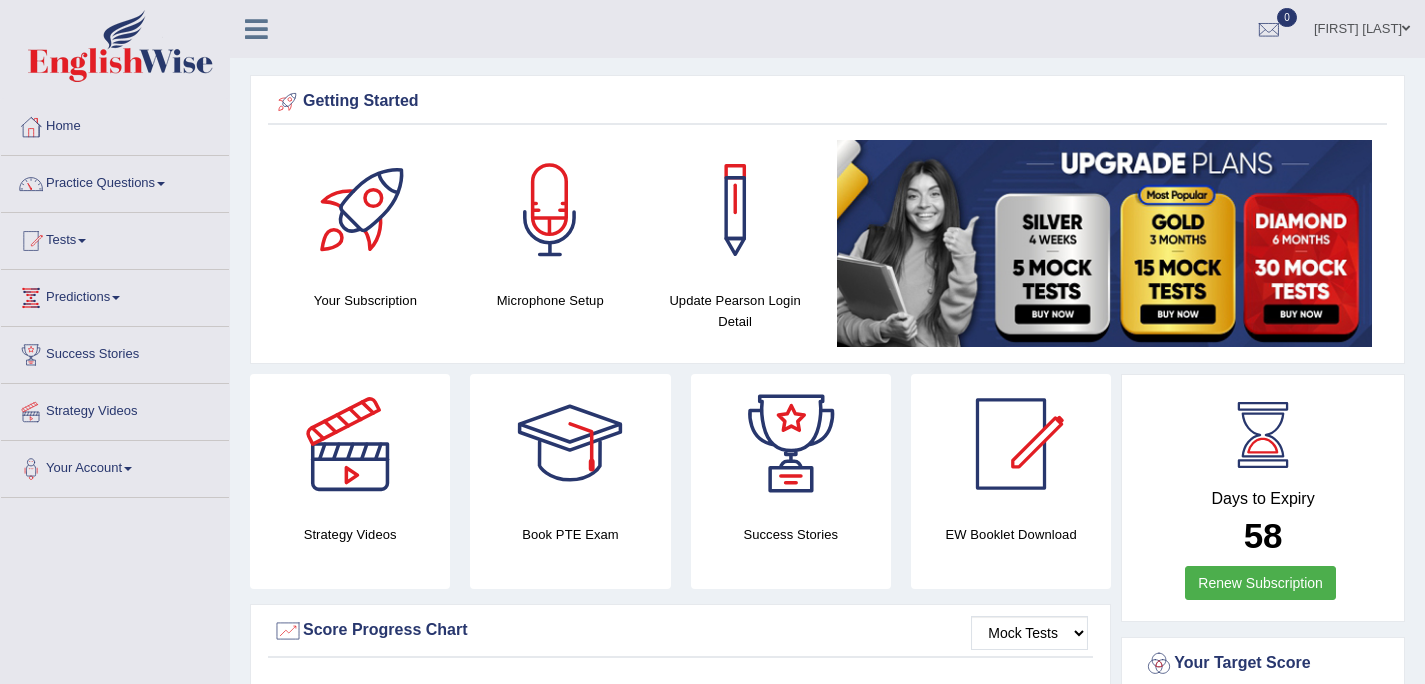 scroll, scrollTop: 0, scrollLeft: 0, axis: both 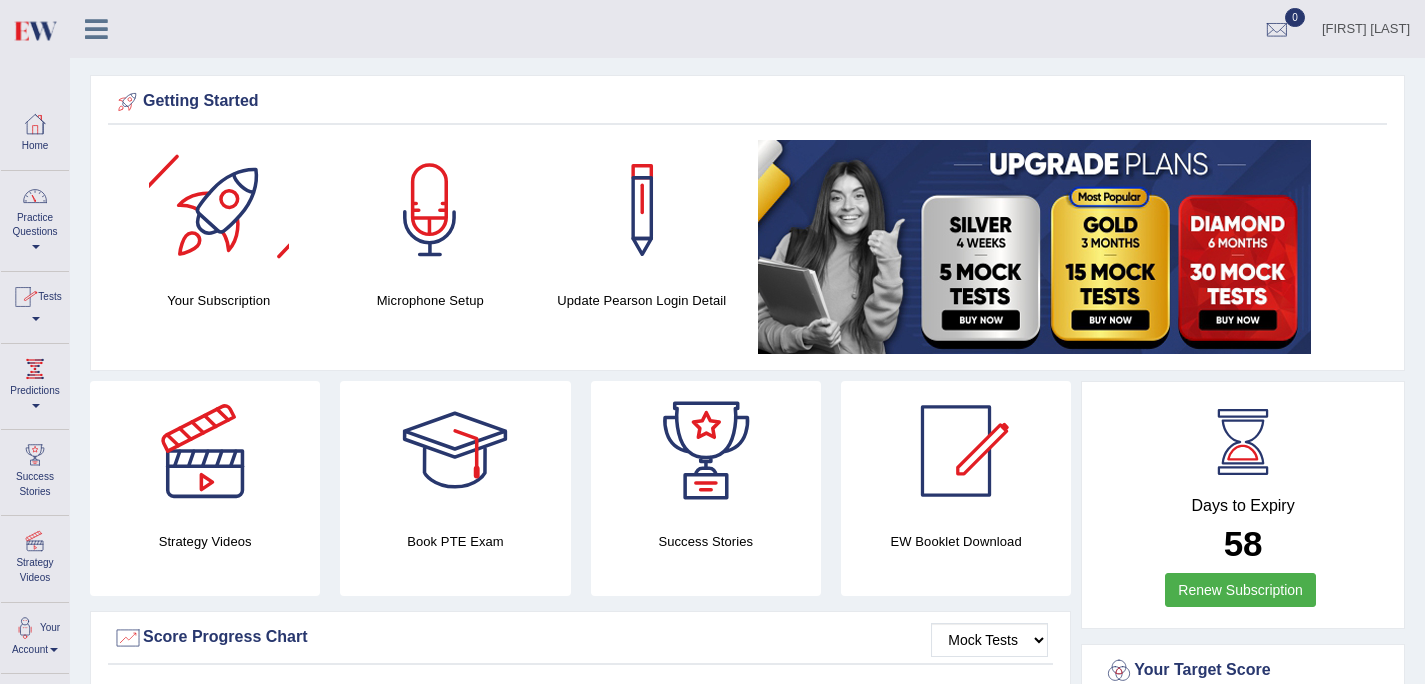 click on "Practice Questions" at bounding box center [35, 218] 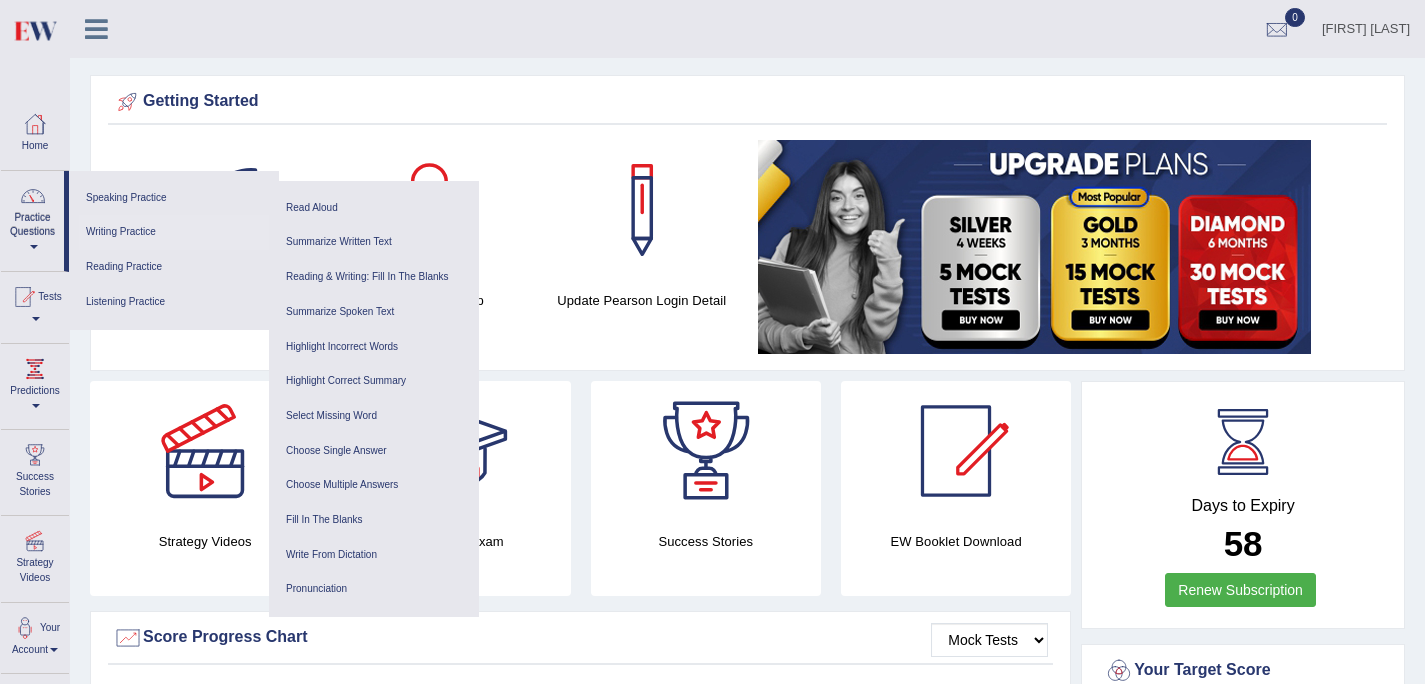 click on "Writing Practice" at bounding box center (174, 232) 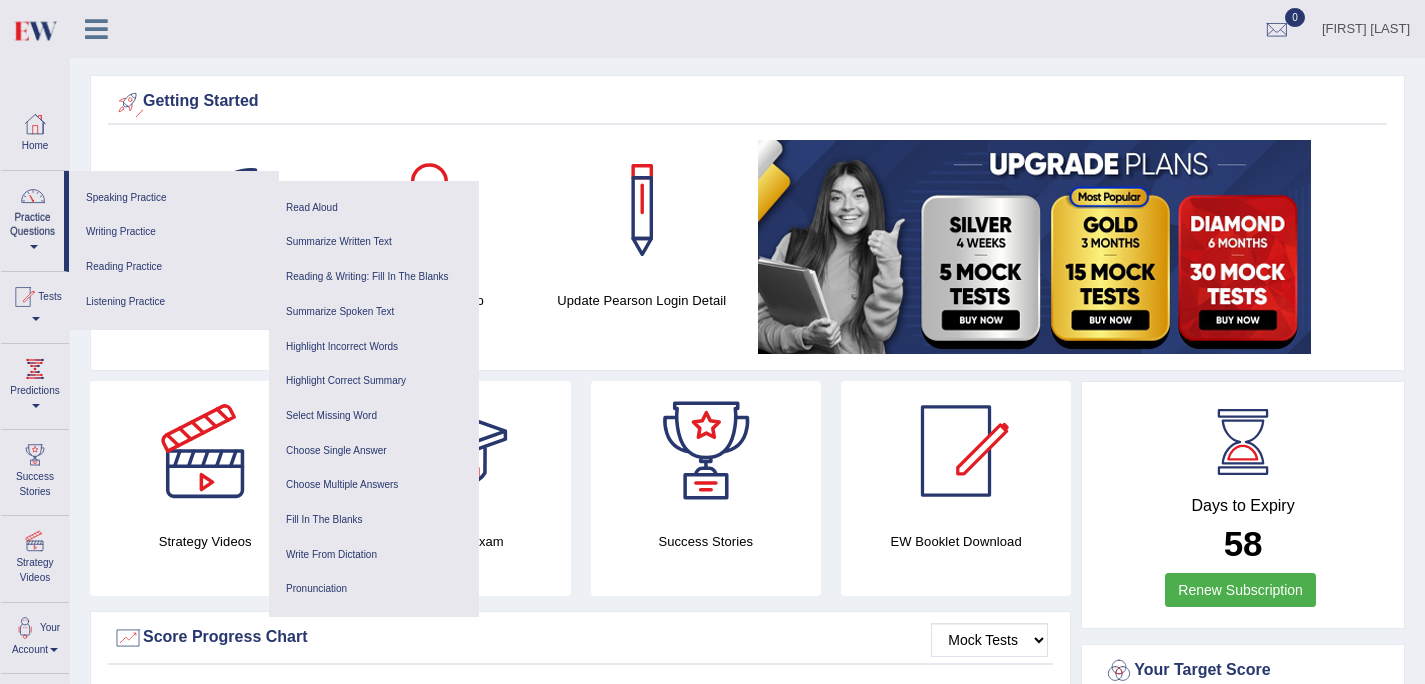 click at bounding box center (96, 29) 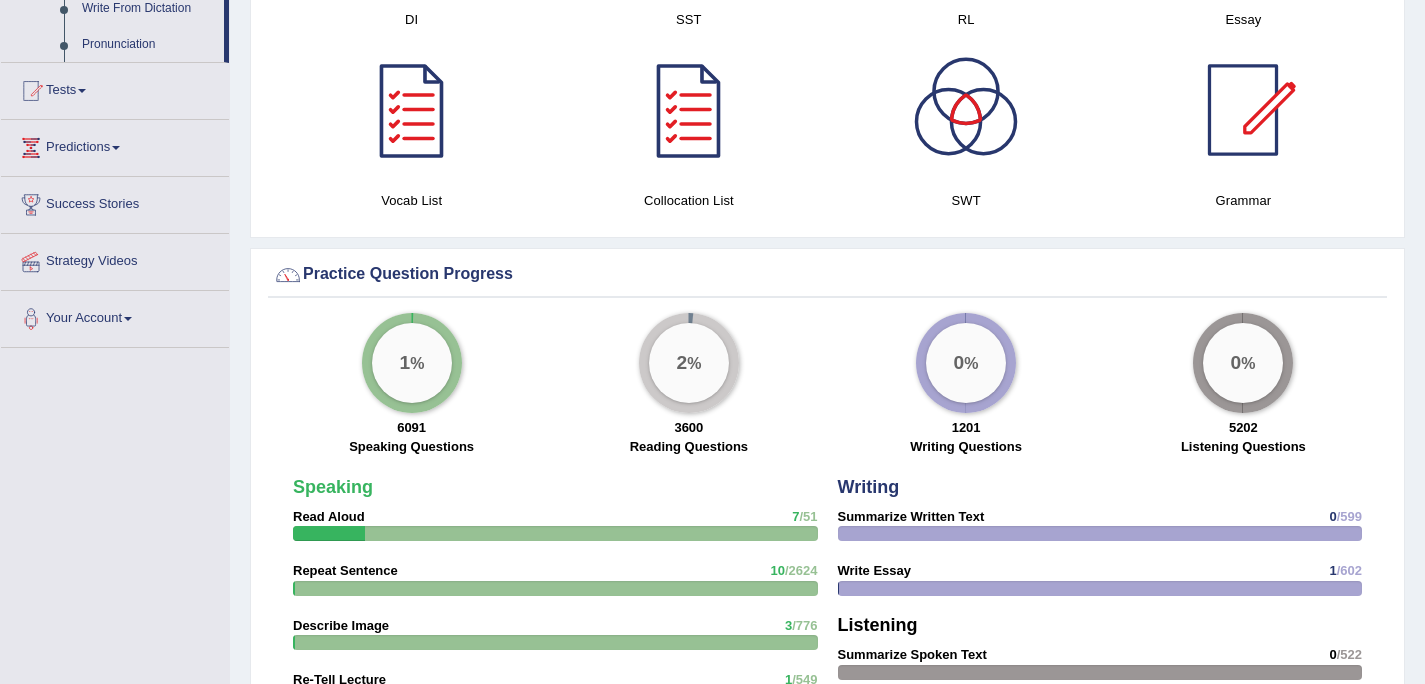 scroll, scrollTop: 1229, scrollLeft: 0, axis: vertical 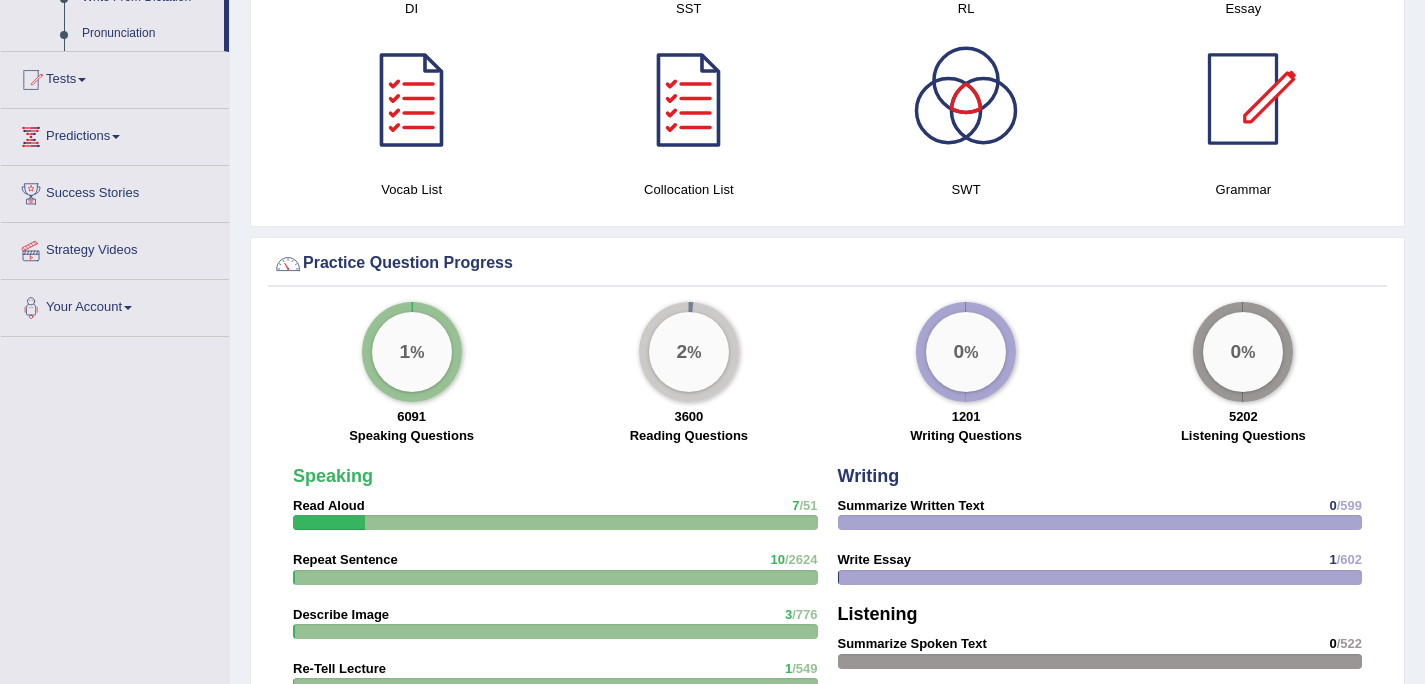 click on "Your Account" at bounding box center [115, 305] 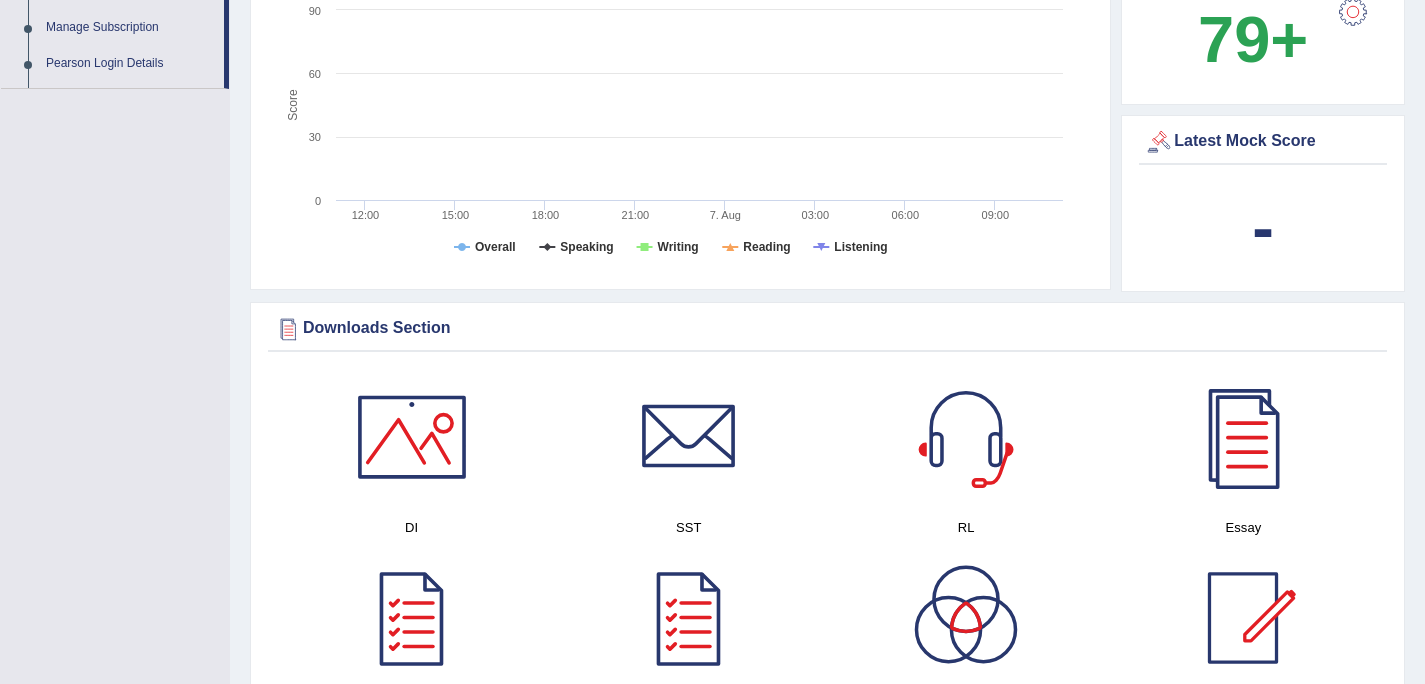 scroll, scrollTop: 231, scrollLeft: 0, axis: vertical 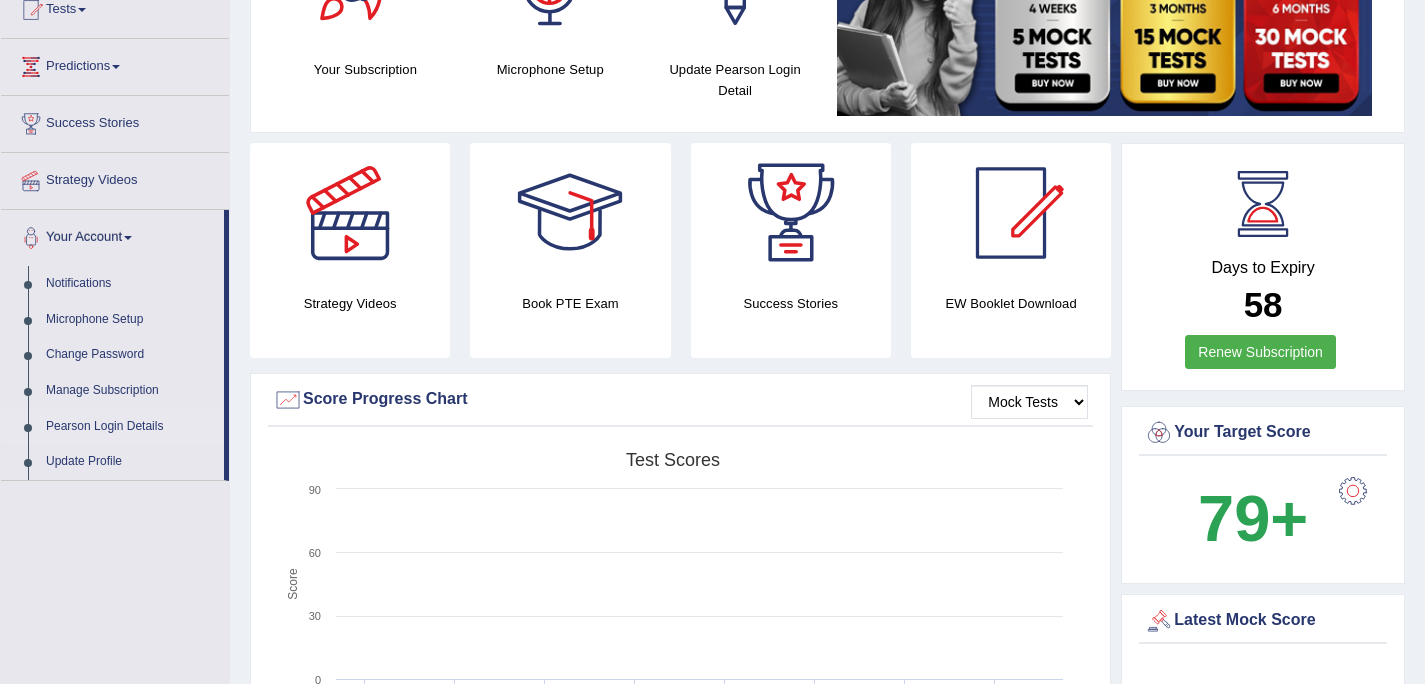 click on "Pearson Login Details" at bounding box center (130, 427) 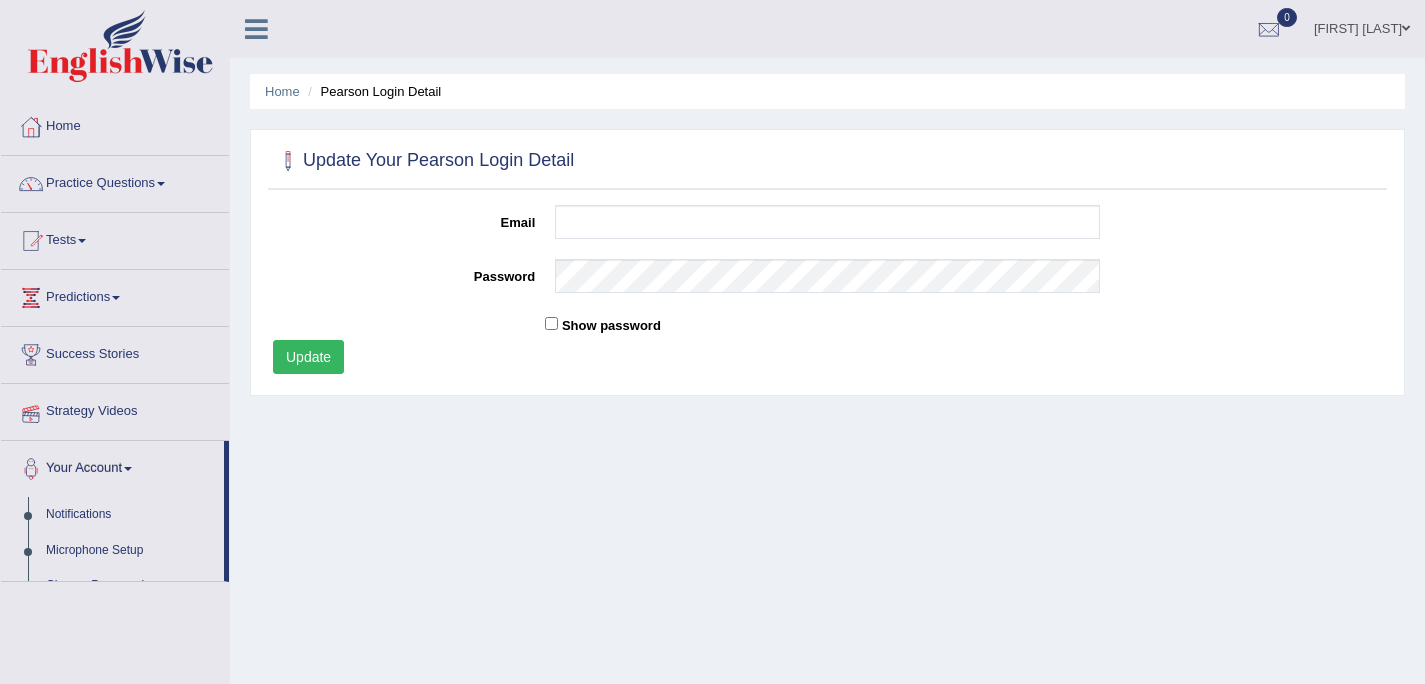 scroll, scrollTop: 0, scrollLeft: 0, axis: both 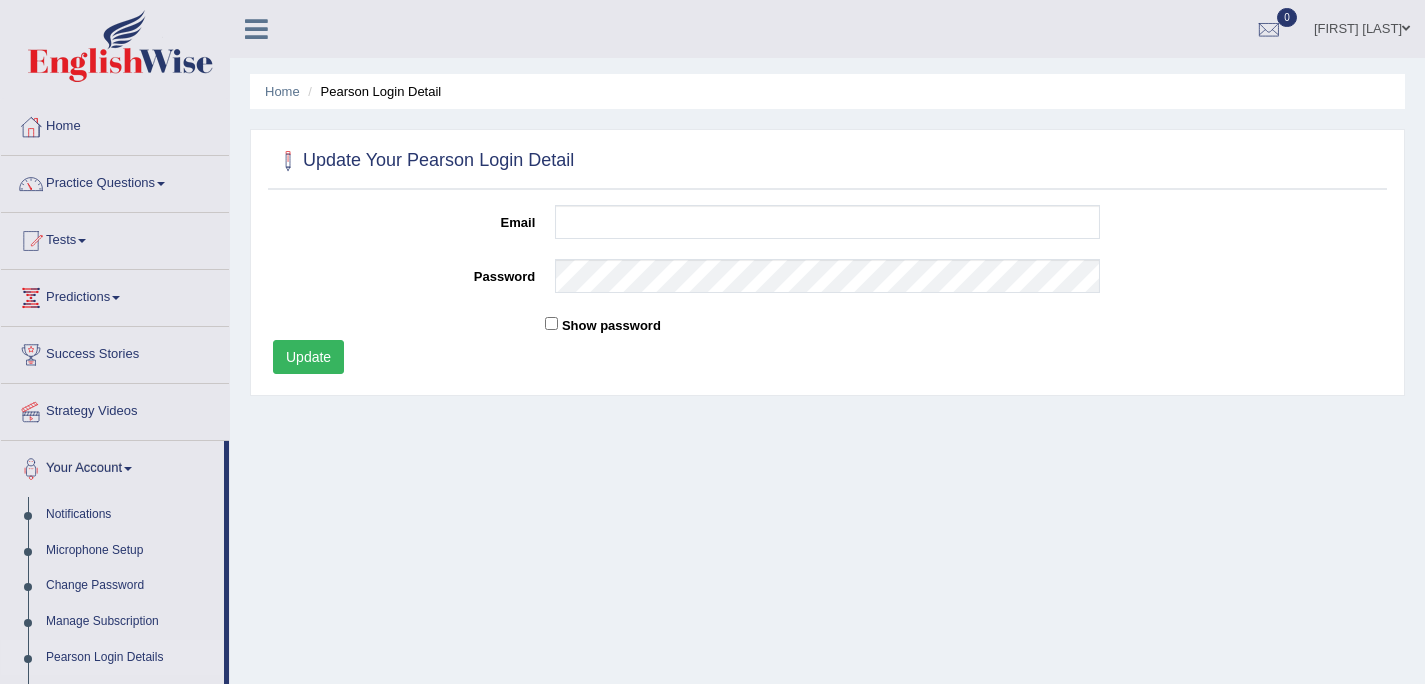 click on "Practice Questions" at bounding box center [115, 181] 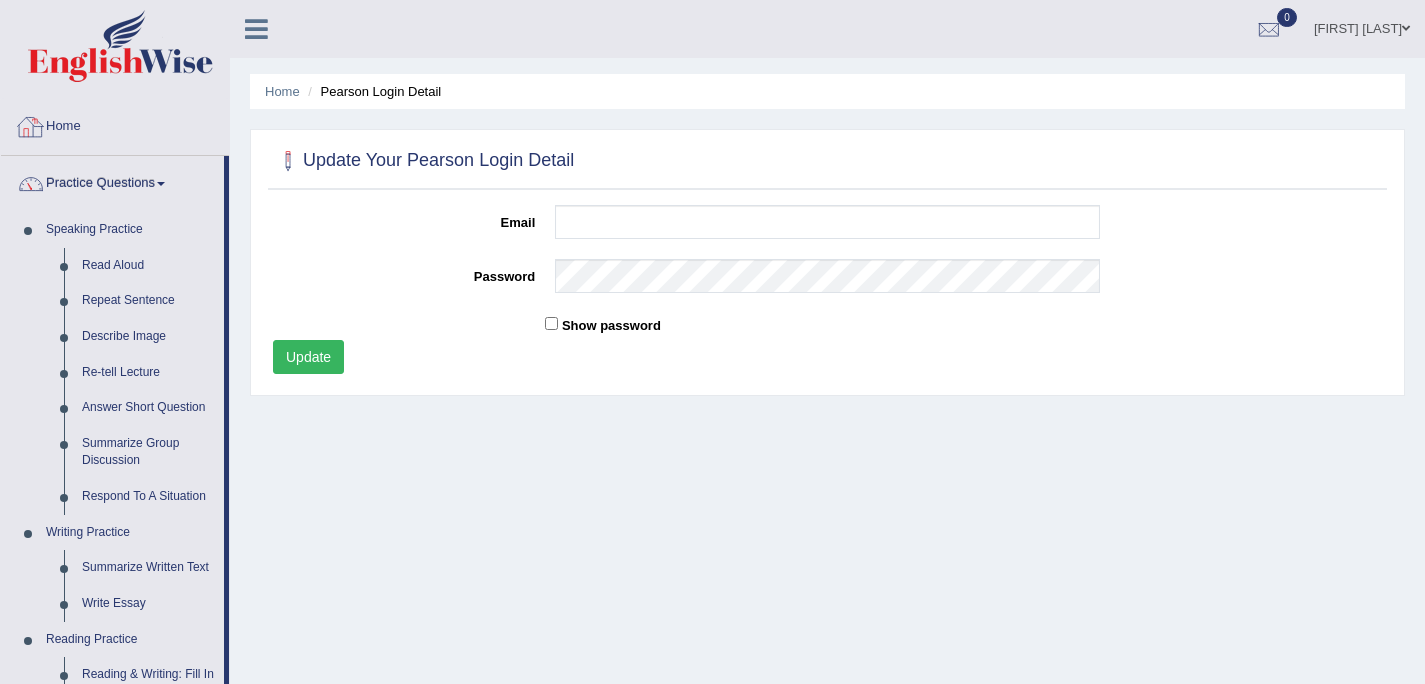 click on "Home" at bounding box center [115, 124] 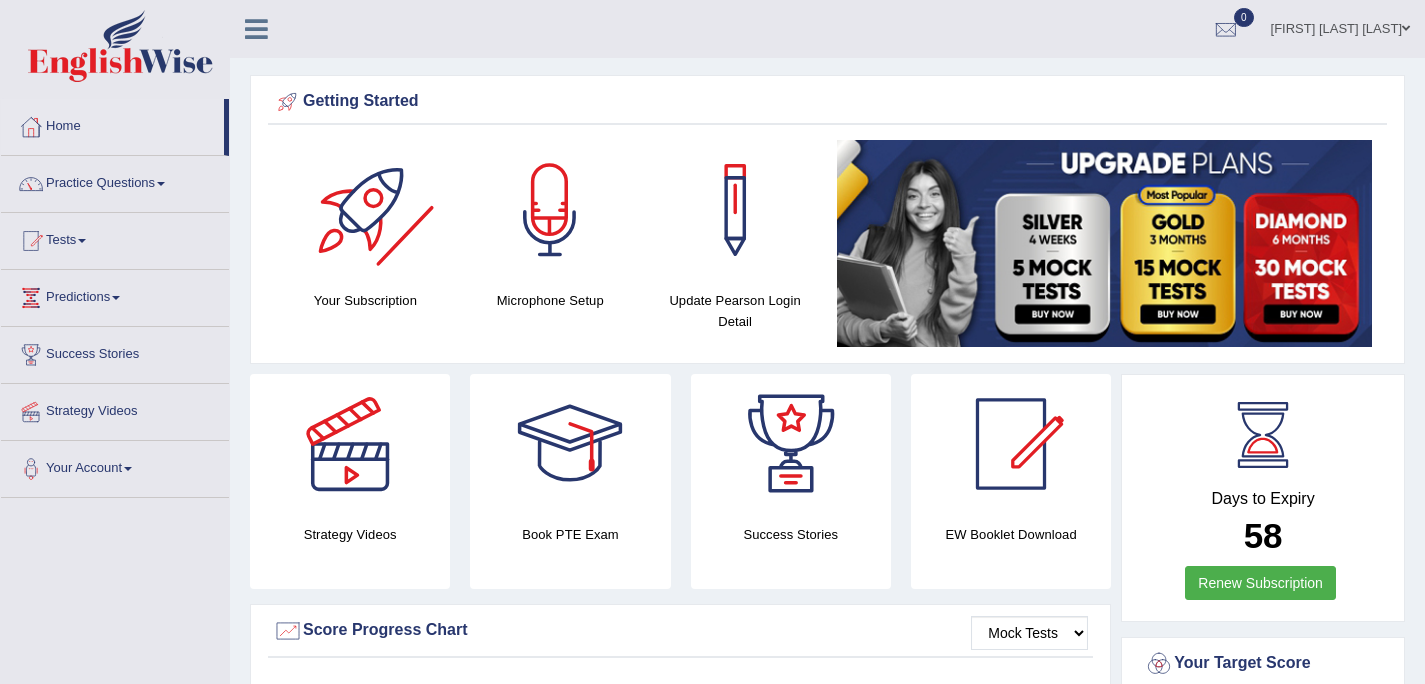 scroll, scrollTop: 0, scrollLeft: 0, axis: both 